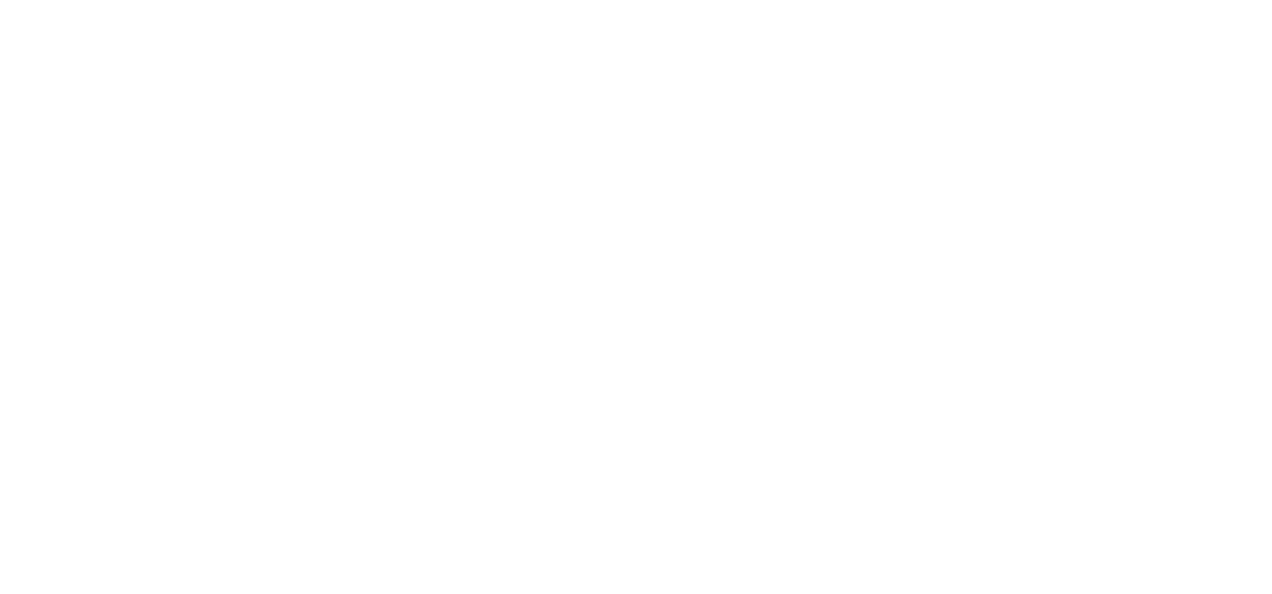 scroll, scrollTop: 0, scrollLeft: 0, axis: both 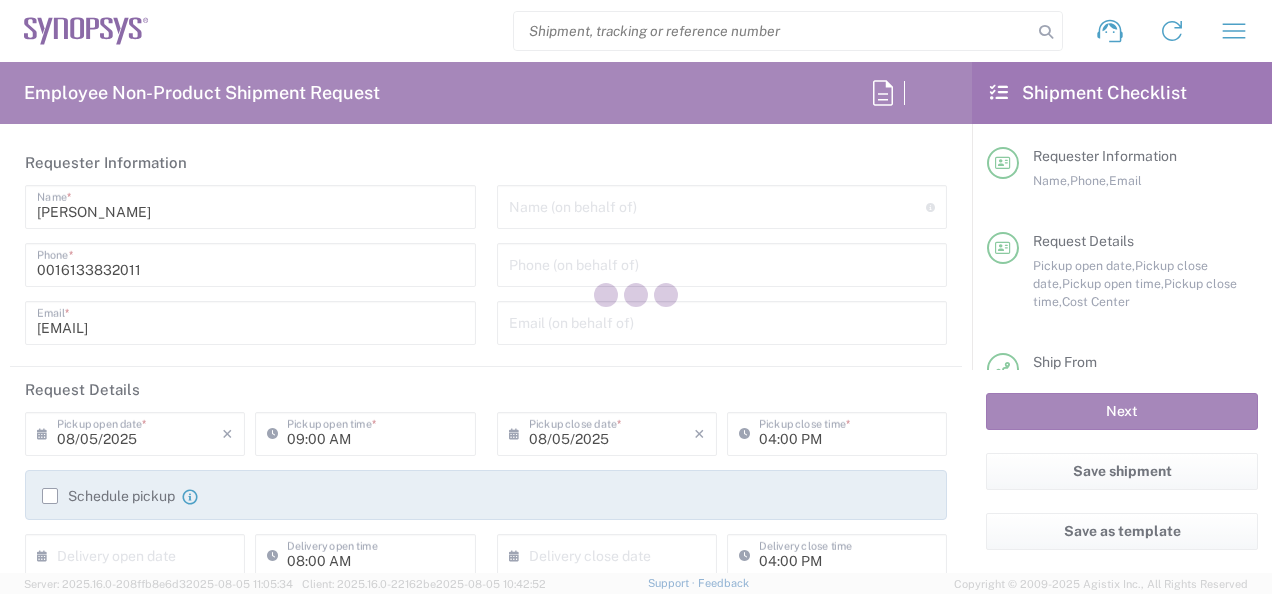type on "Department" 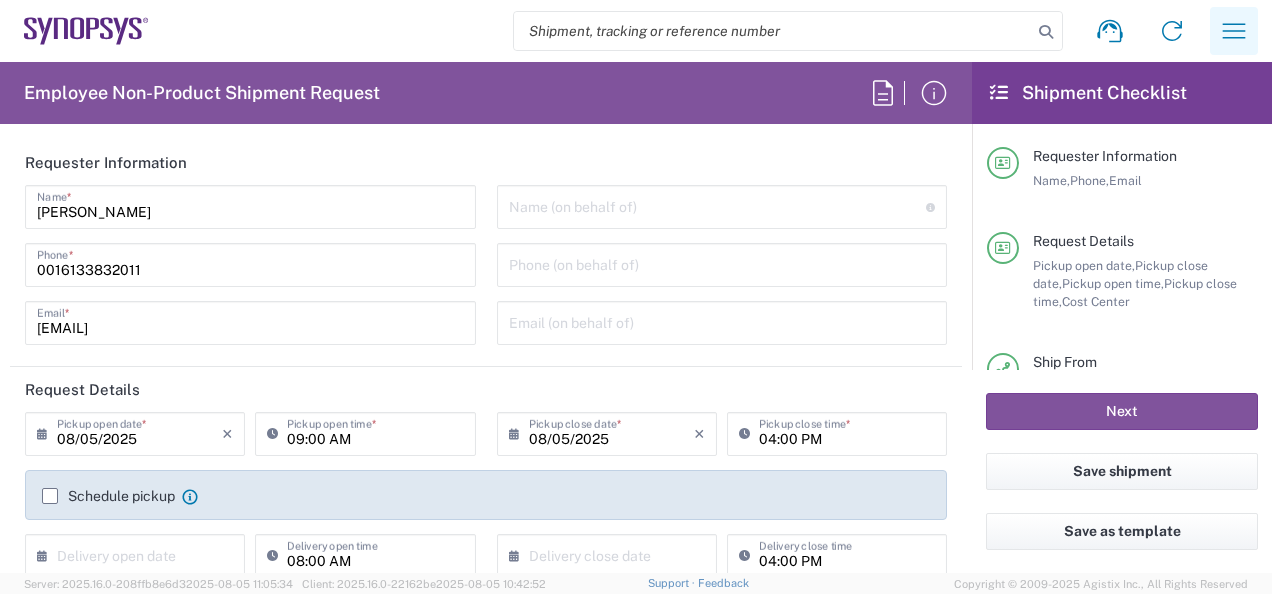 type on "[CITY] [COUNTRY_CODE]" 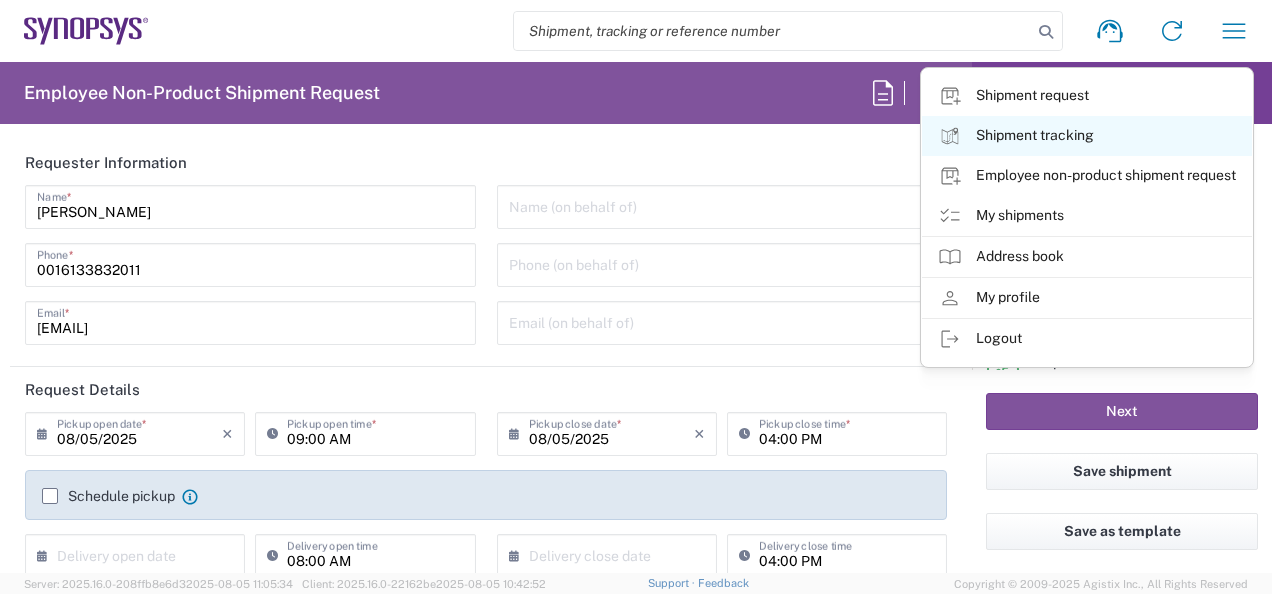 click on "Shipment tracking" 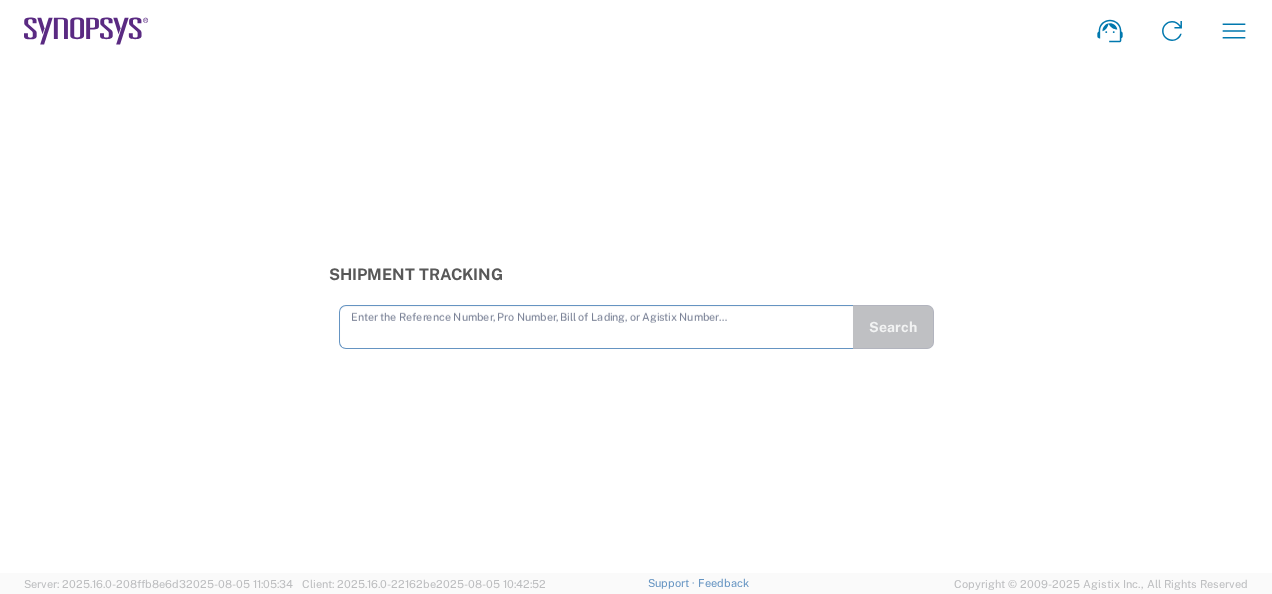 click at bounding box center (596, 325) 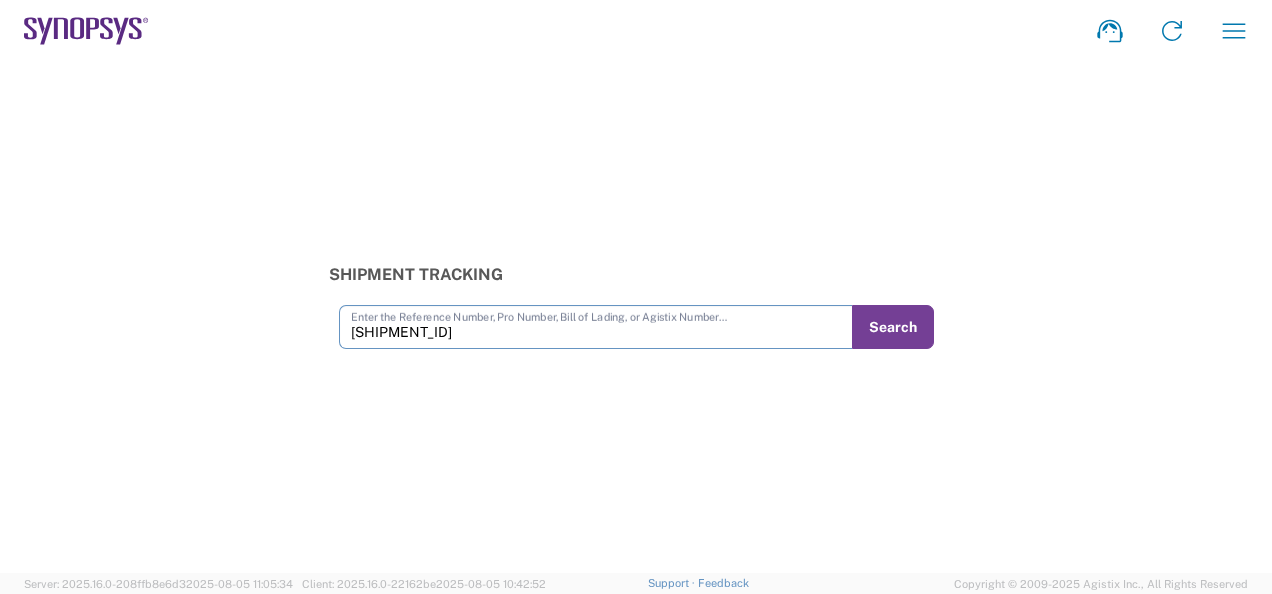 type on "[SHIPMENT_ID]" 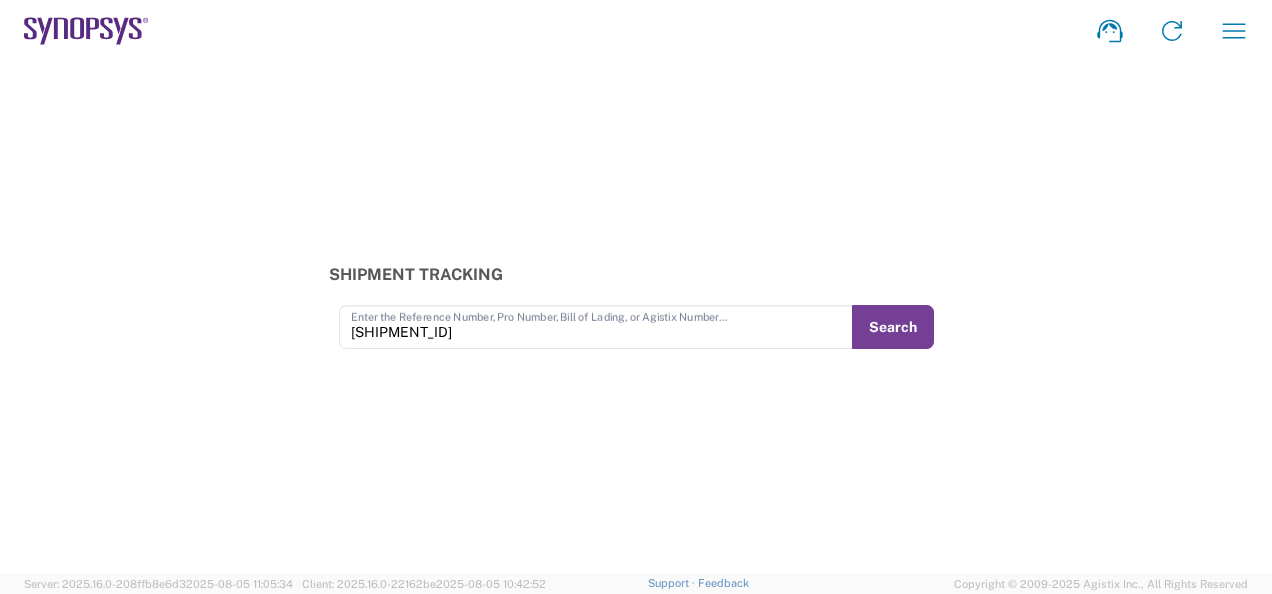 click on "Search" 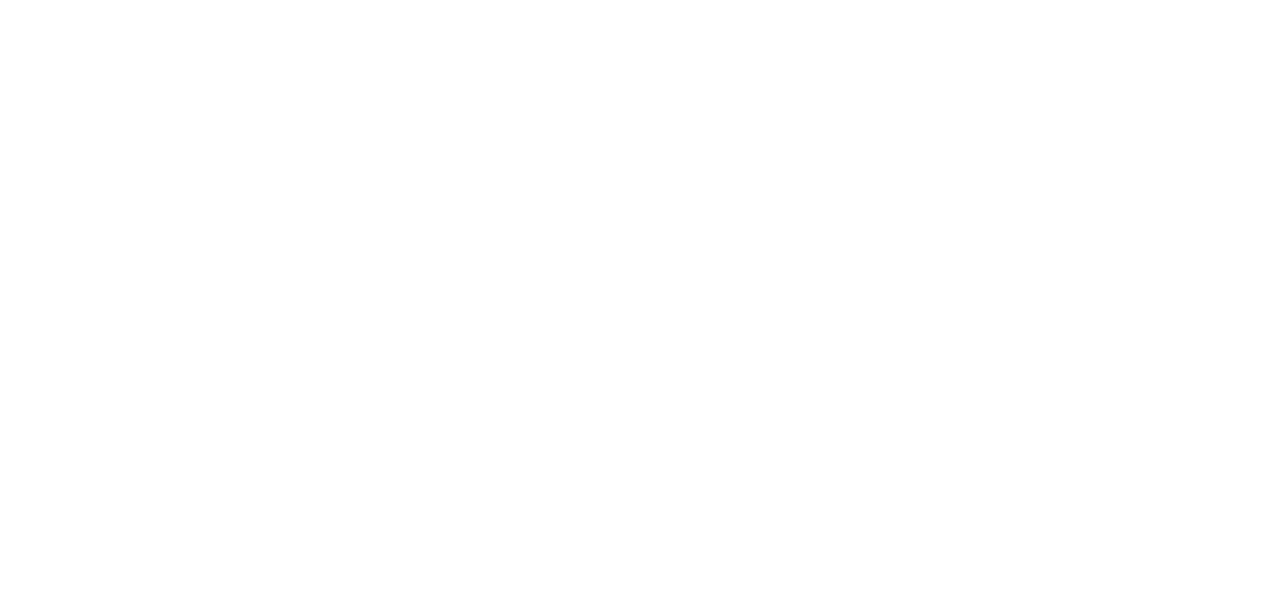 scroll, scrollTop: 0, scrollLeft: 0, axis: both 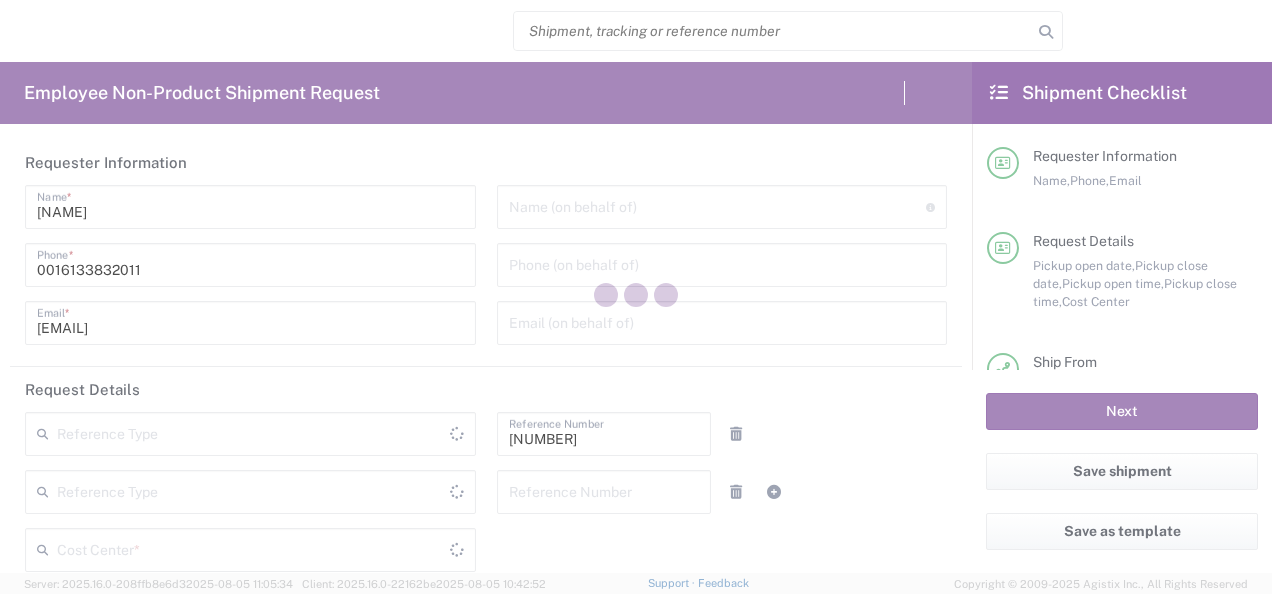 type on "Department" 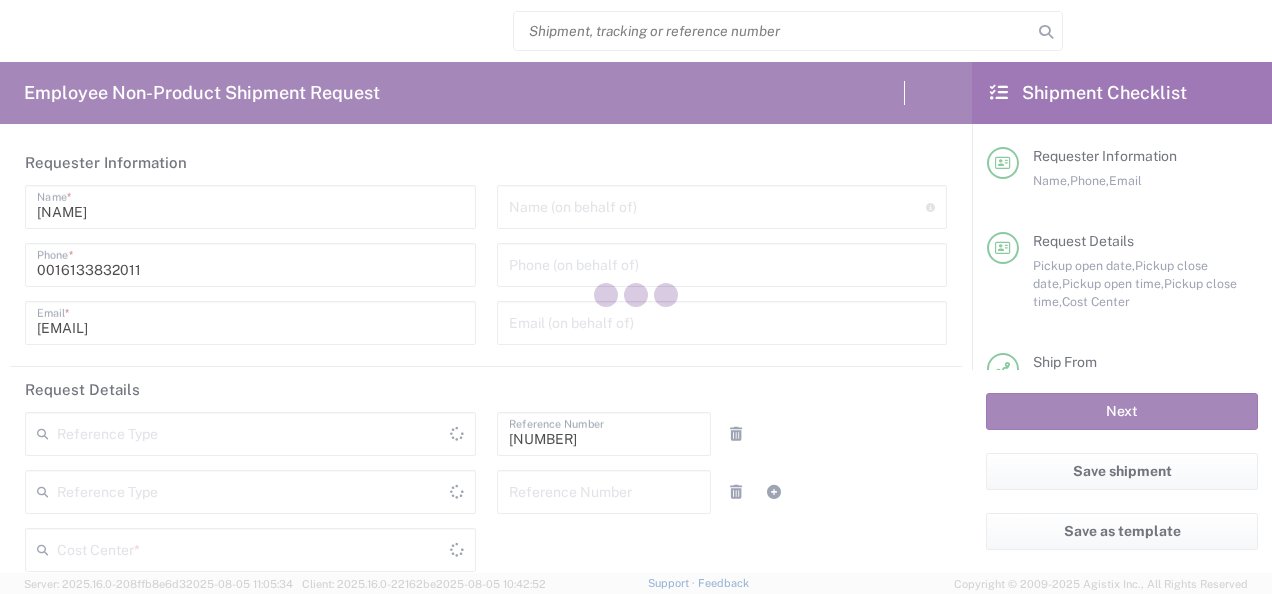 type on "CA02, SG, MSIP1, AE 460307" 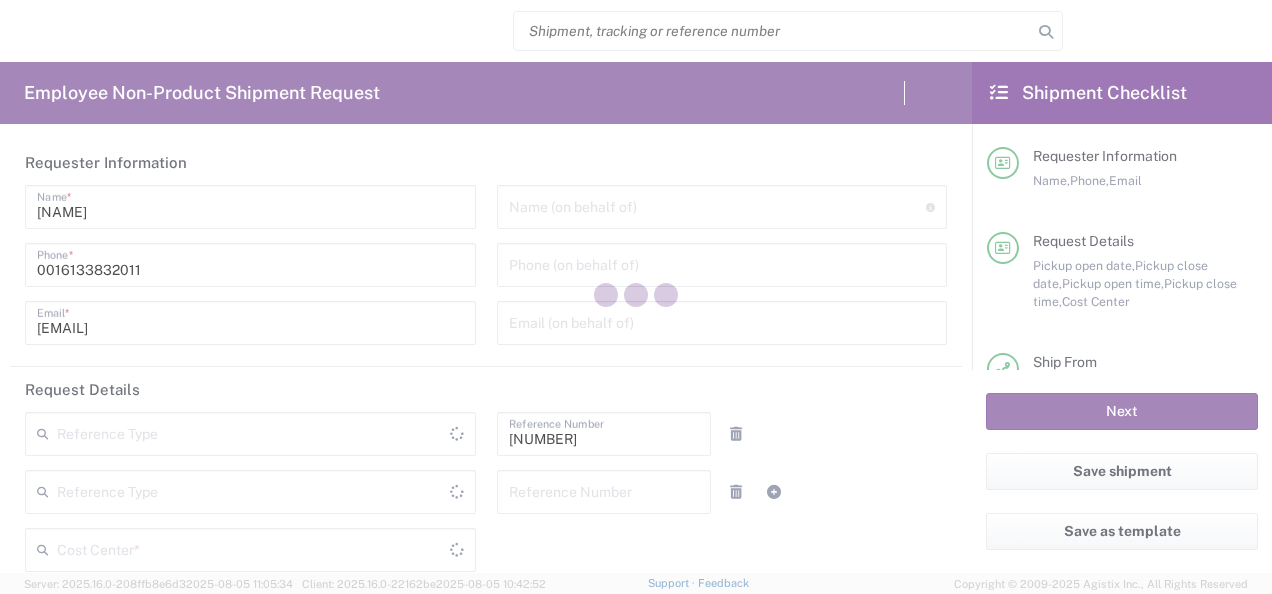type on "Canada" 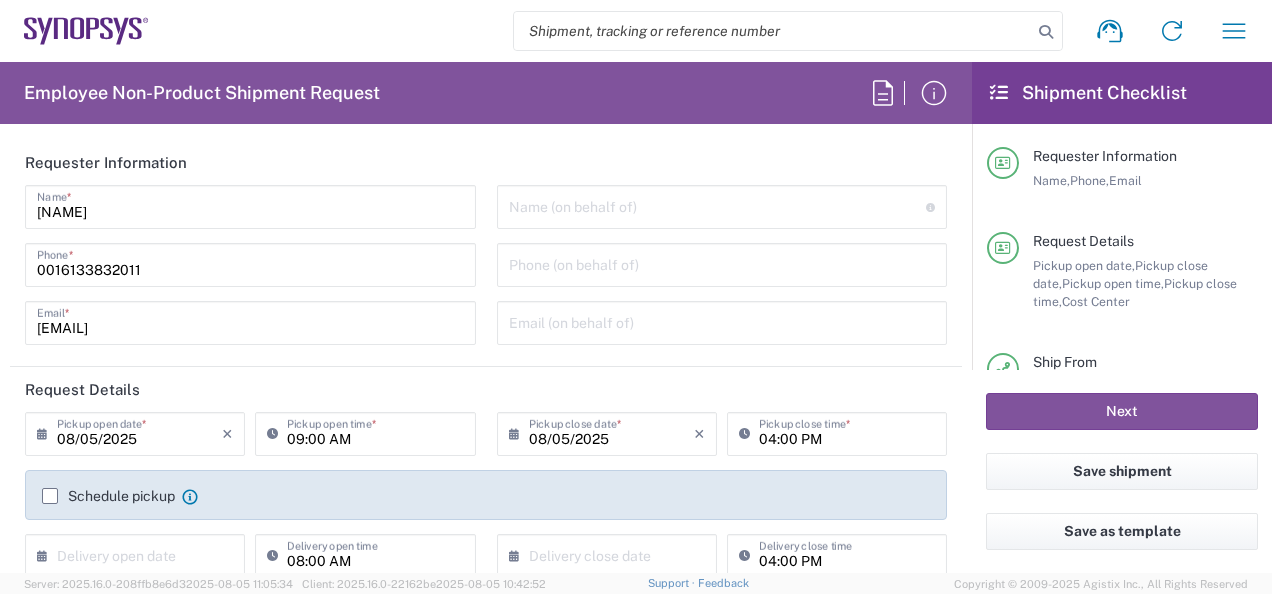 type on "Ontario" 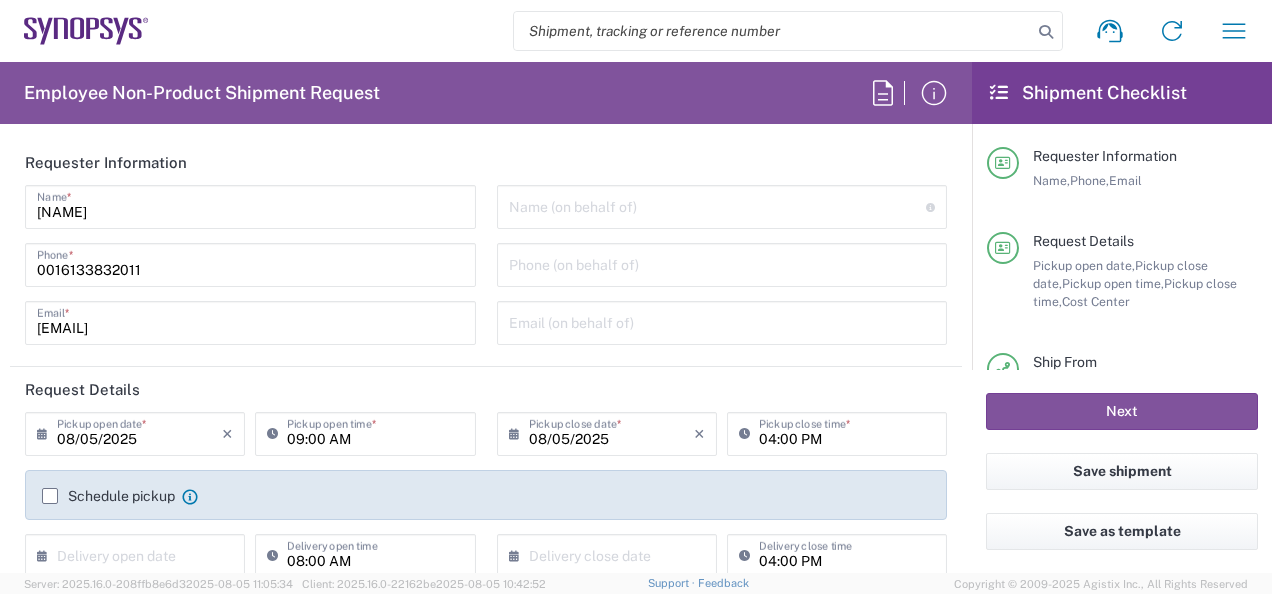 type on "[CITY] [COUNTRY_CODE]" 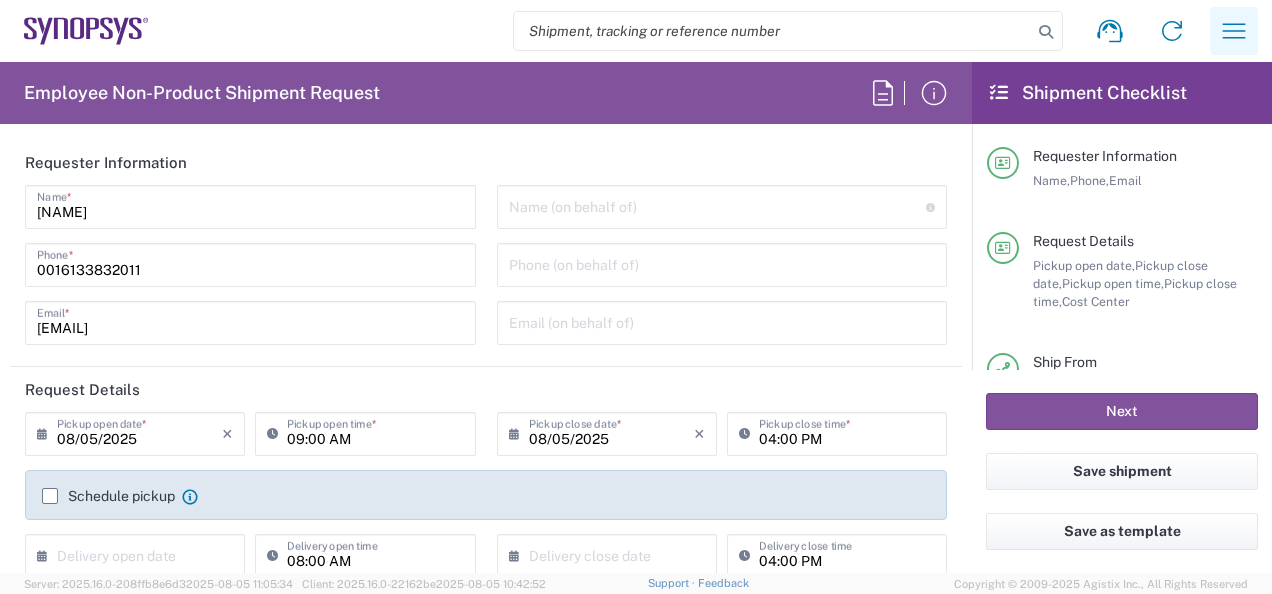 click 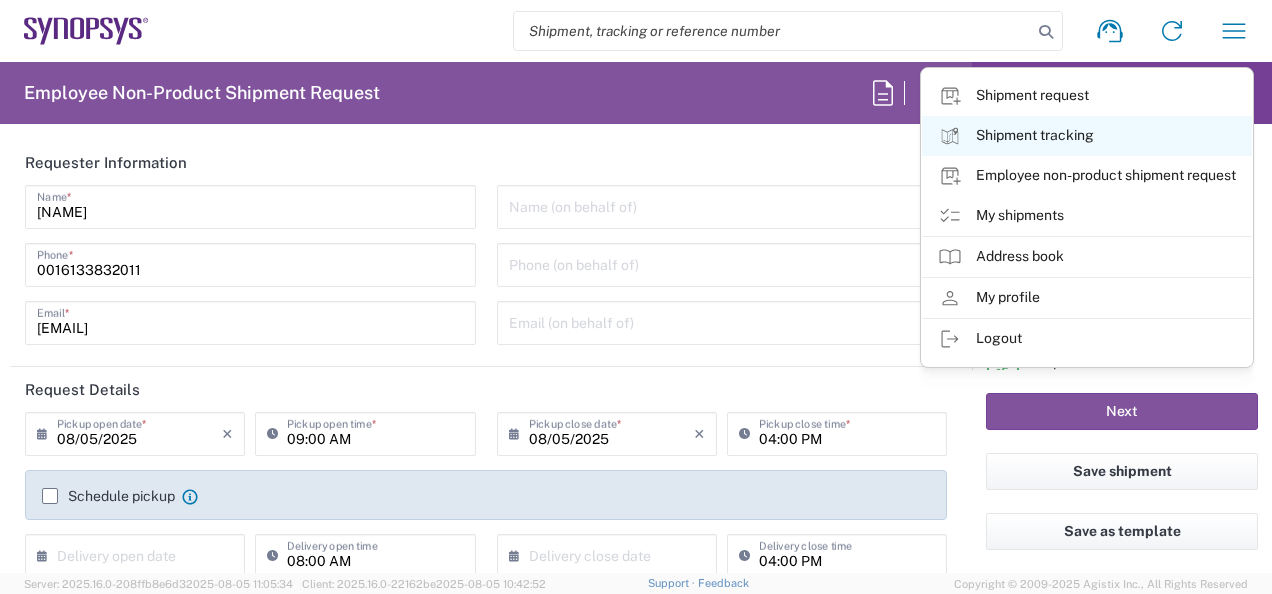 click on "Shipment tracking" 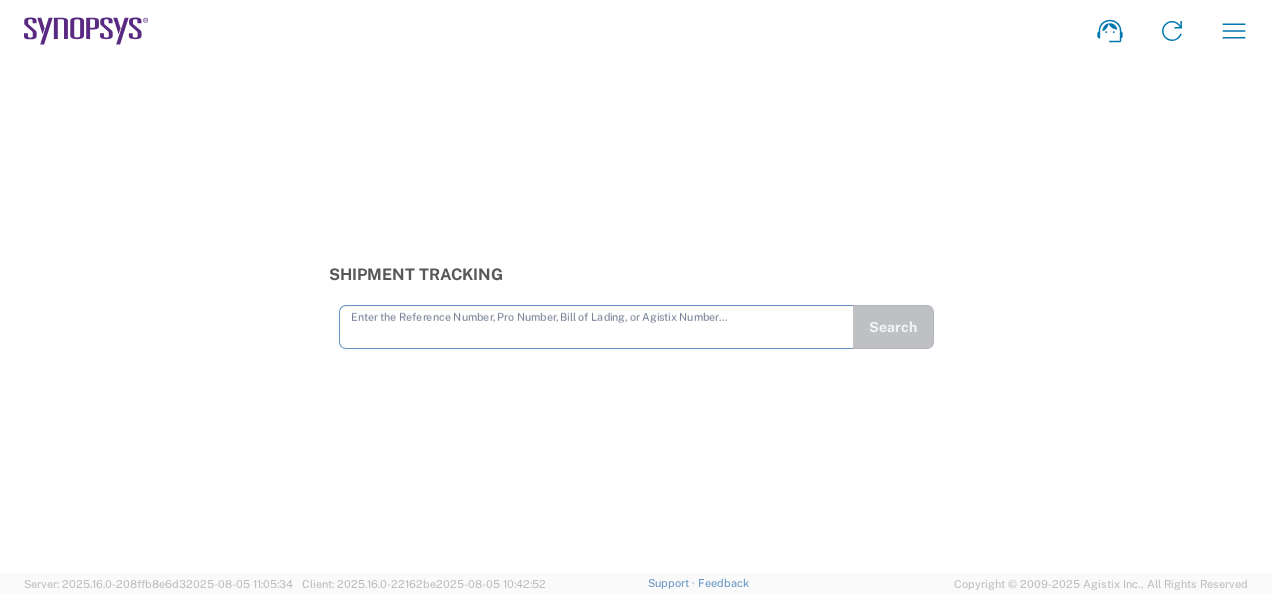 click at bounding box center (596, 325) 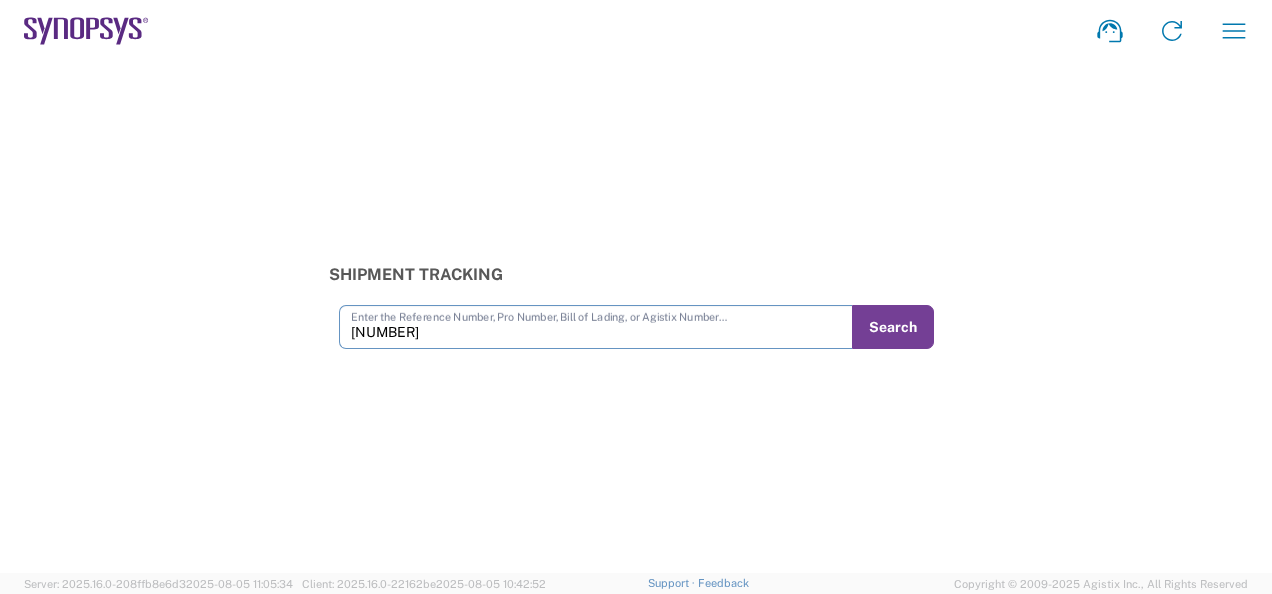 type on "[SHIPMENT_ID]" 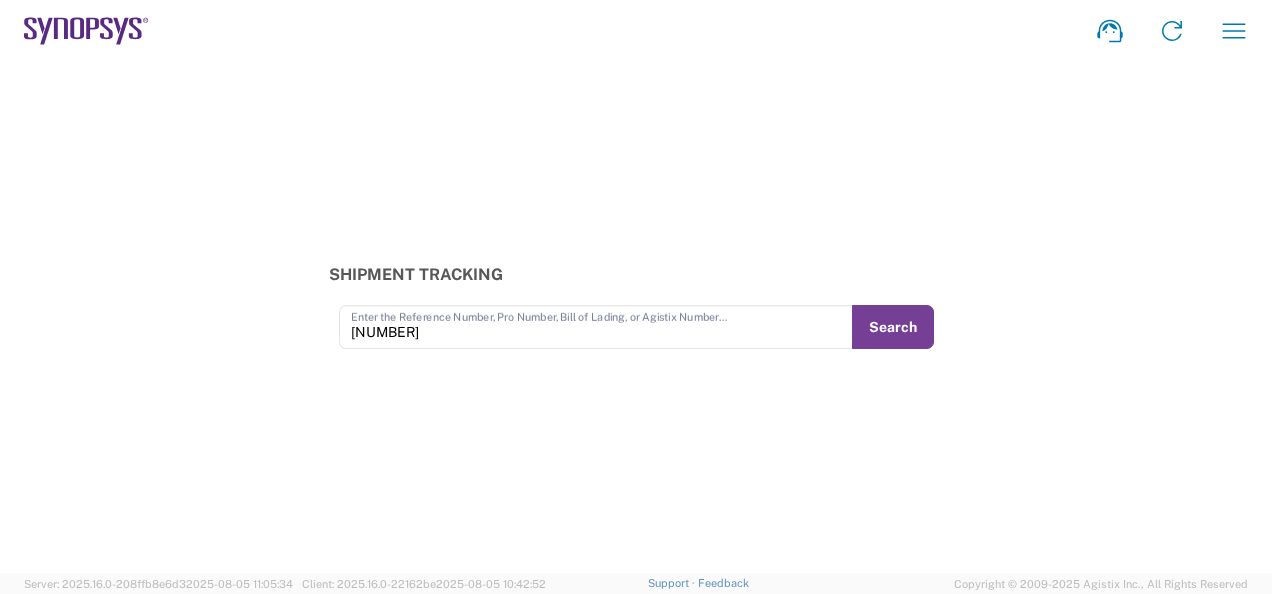 click on "Search" 